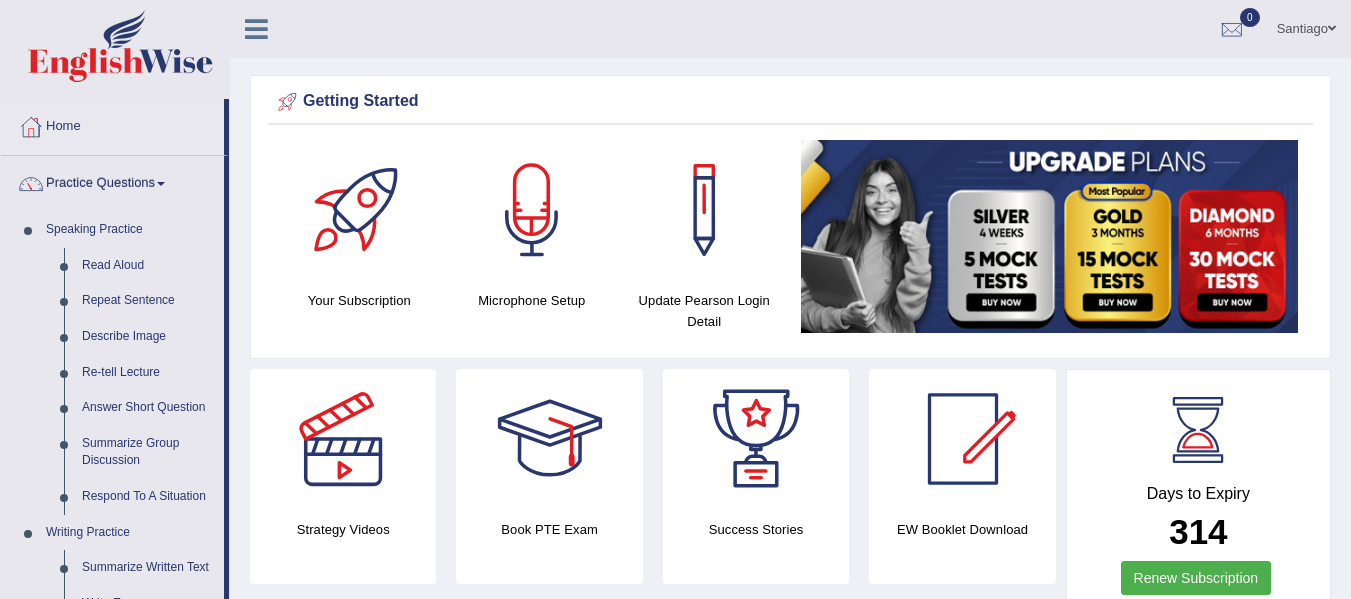 scroll, scrollTop: 900, scrollLeft: 0, axis: vertical 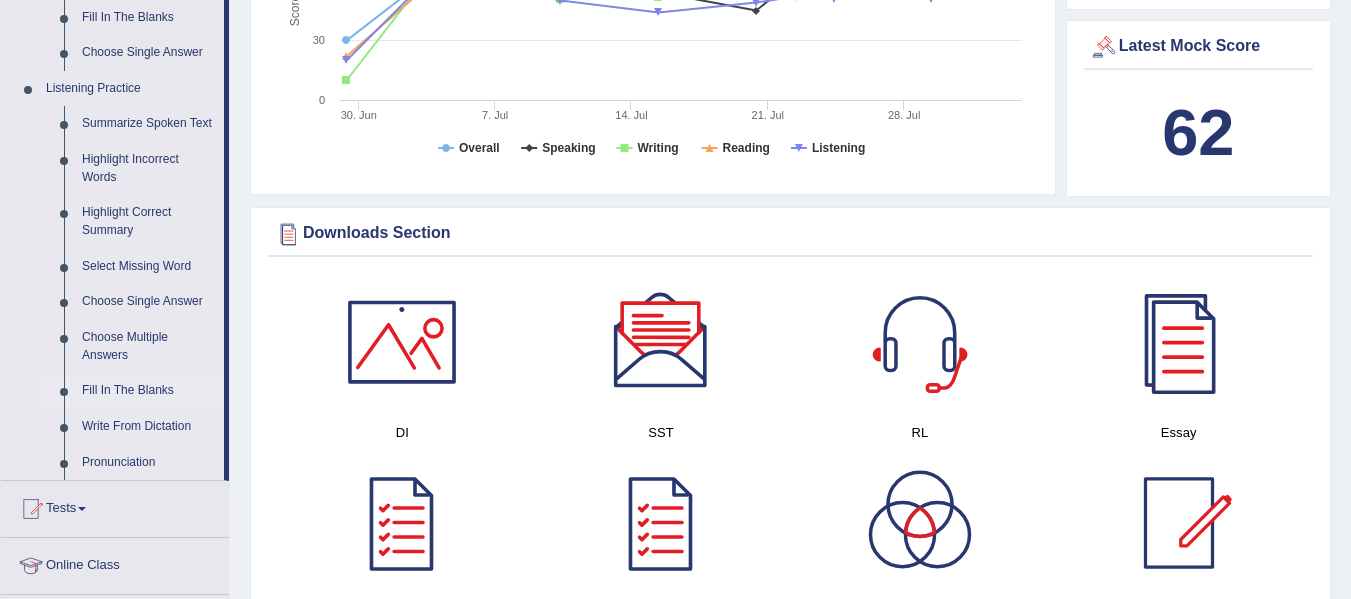 click on "Fill In The Blanks" at bounding box center (148, 391) 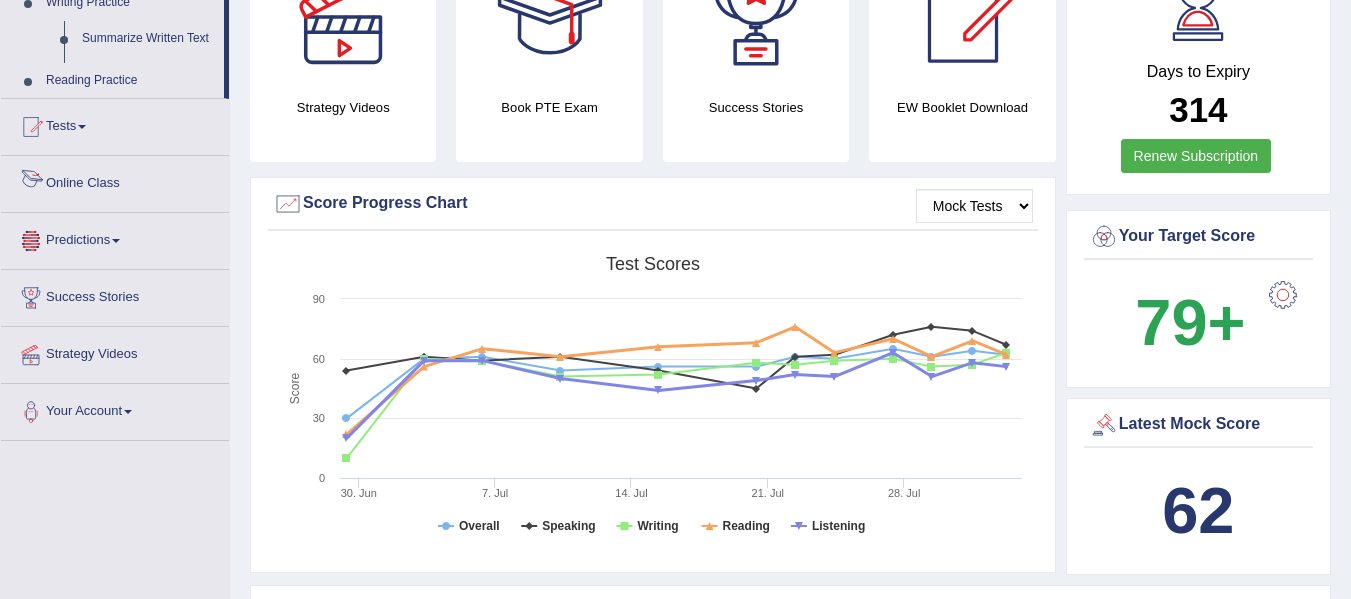 scroll, scrollTop: 798, scrollLeft: 0, axis: vertical 